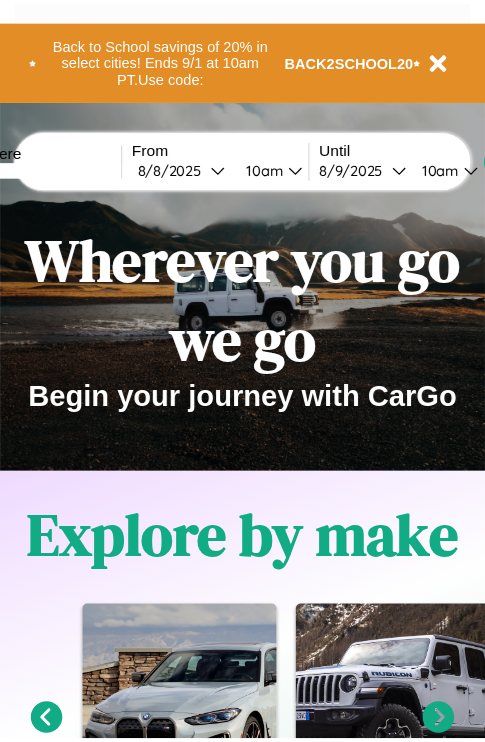 scroll, scrollTop: 0, scrollLeft: 0, axis: both 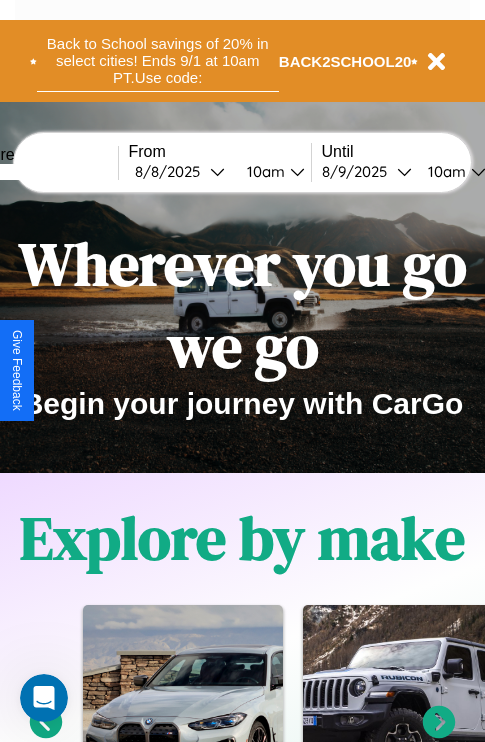 click on "Back to School savings of 20% in select cities! Ends 9/1 at 10am PT.  Use code:" at bounding box center (158, 61) 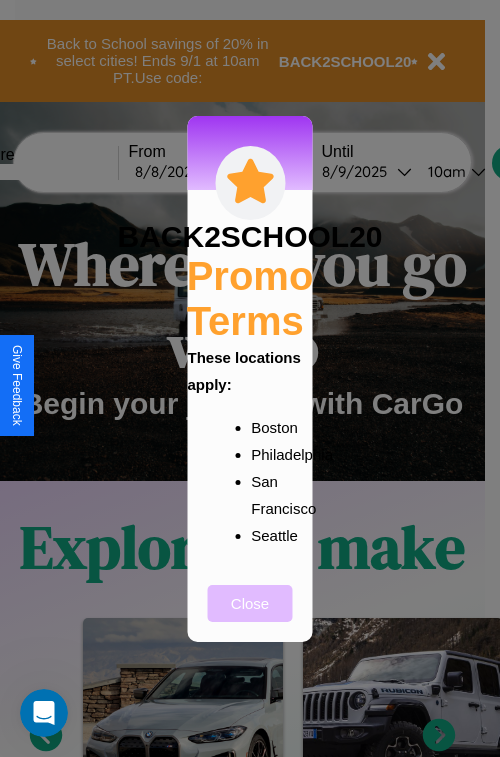 click on "Close" at bounding box center (250, 603) 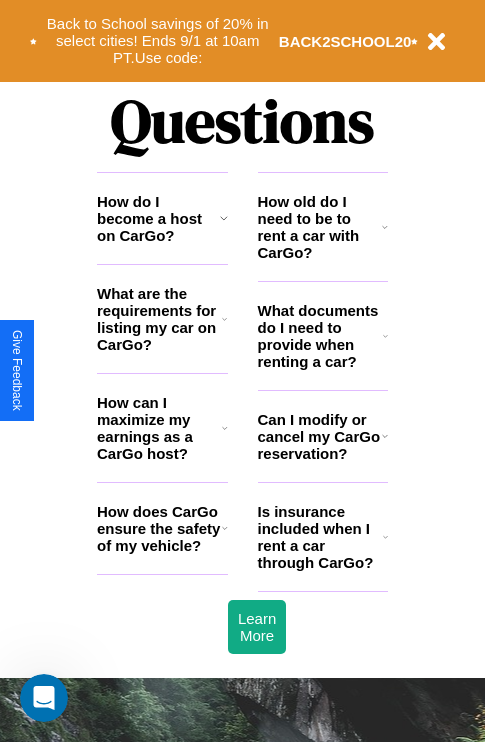 scroll, scrollTop: 2423, scrollLeft: 0, axis: vertical 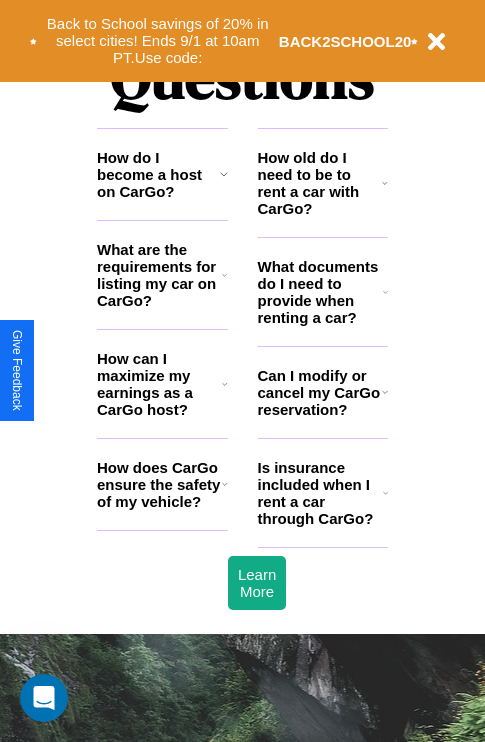 click on "Is insurance included when I rent a car through CarGo?" at bounding box center [320, 493] 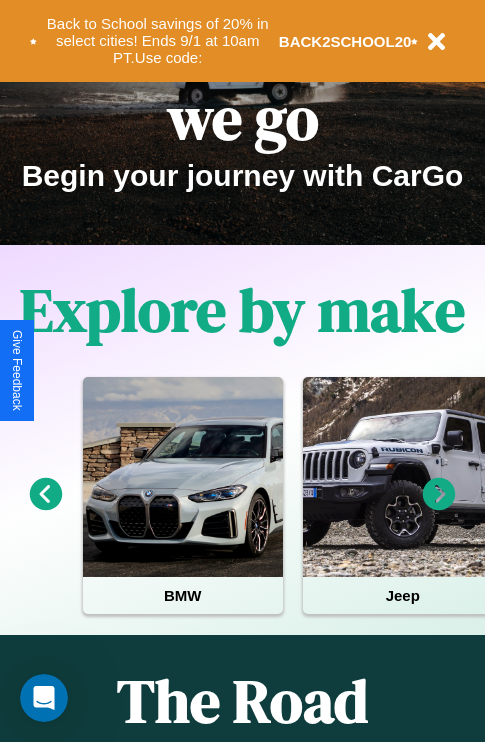 scroll, scrollTop: 0, scrollLeft: 0, axis: both 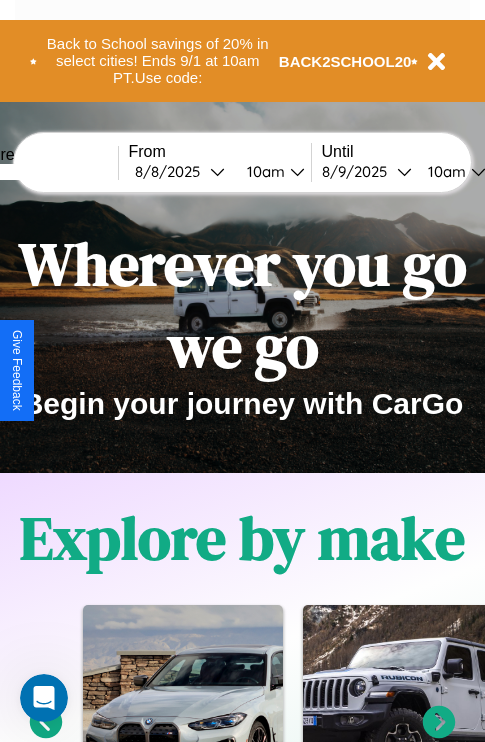 click at bounding box center [43, 172] 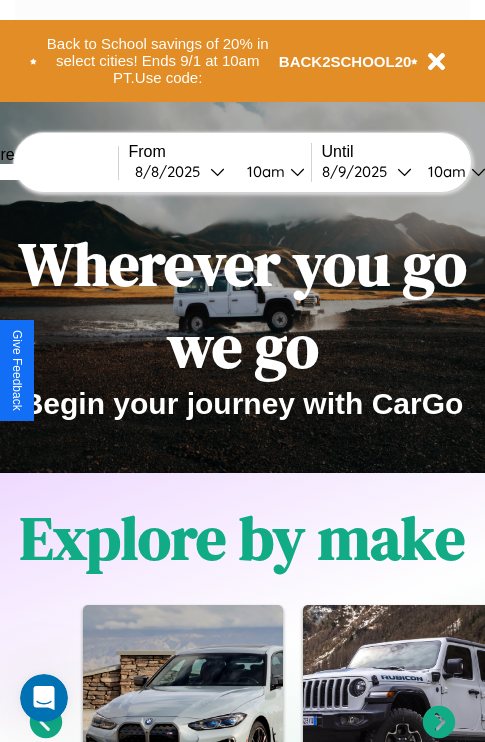 type on "****" 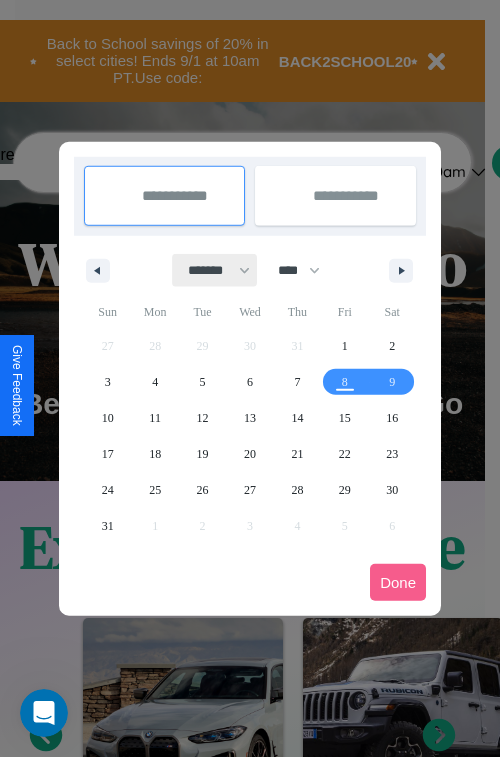 click on "******* ******** ***** ***** *** **** **** ****** ********* ******* ******** ********" at bounding box center [215, 270] 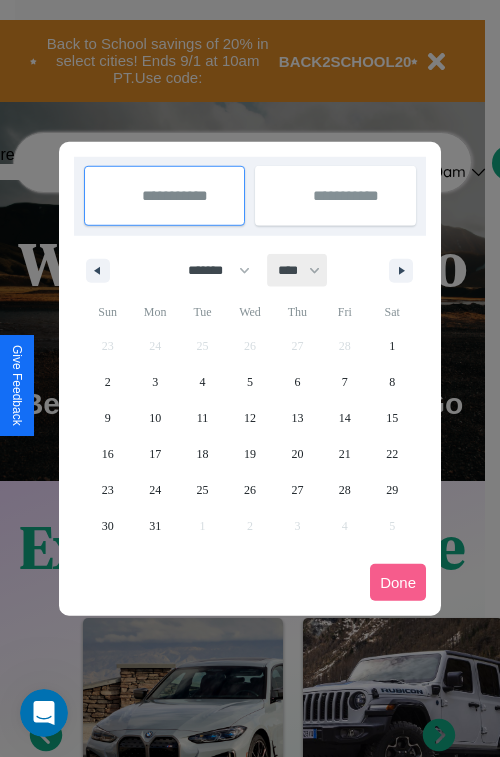 click on "**** **** **** **** **** **** **** **** **** **** **** **** **** **** **** **** **** **** **** **** **** **** **** **** **** **** **** **** **** **** **** **** **** **** **** **** **** **** **** **** **** **** **** **** **** **** **** **** **** **** **** **** **** **** **** **** **** **** **** **** **** **** **** **** **** **** **** **** **** **** **** **** **** **** **** **** **** **** **** **** **** **** **** **** **** **** **** **** **** **** **** **** **** **** **** **** **** **** **** **** **** **** **** **** **** **** **** **** **** **** **** **** **** **** **** **** **** **** **** **** ****" at bounding box center (298, 270) 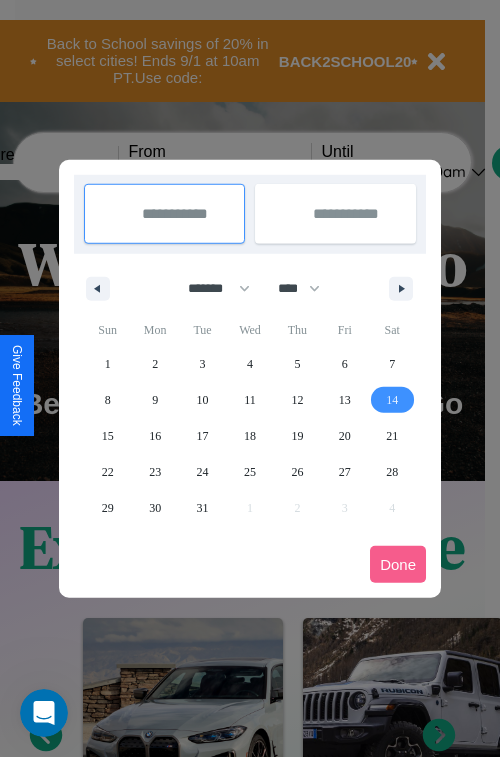 click on "14" at bounding box center (392, 400) 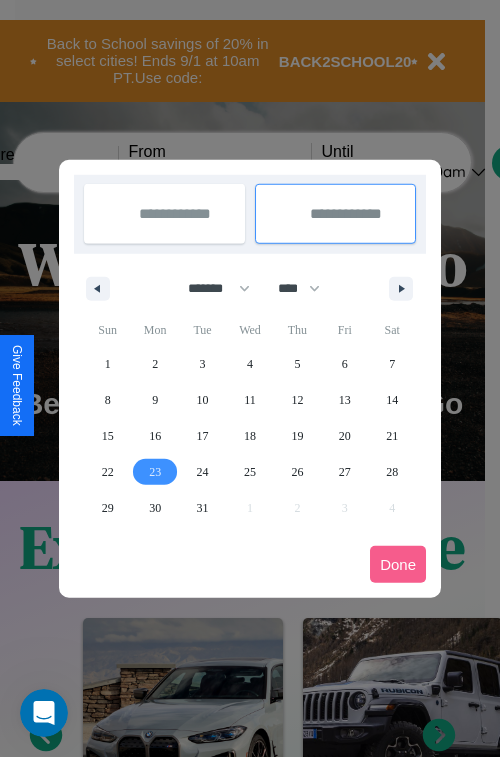 click on "23" at bounding box center [155, 472] 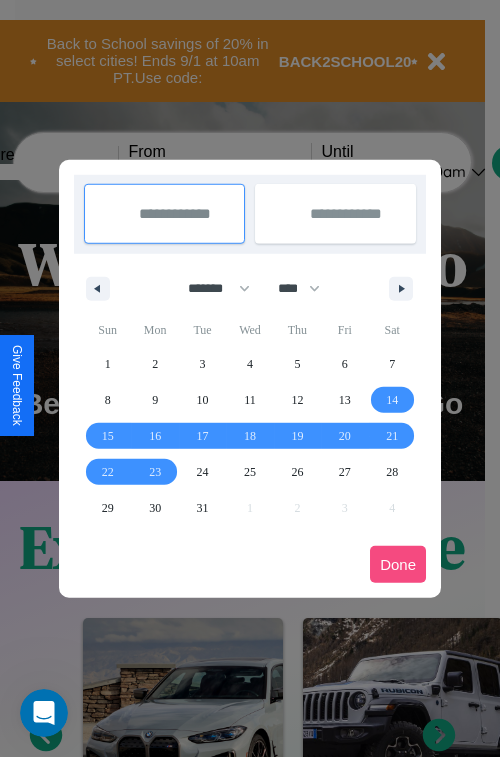click on "Done" at bounding box center [398, 564] 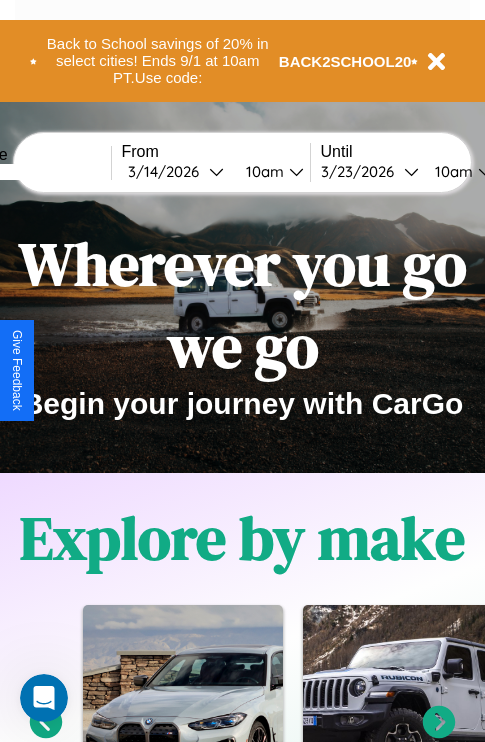 click on "10am" at bounding box center (262, 171) 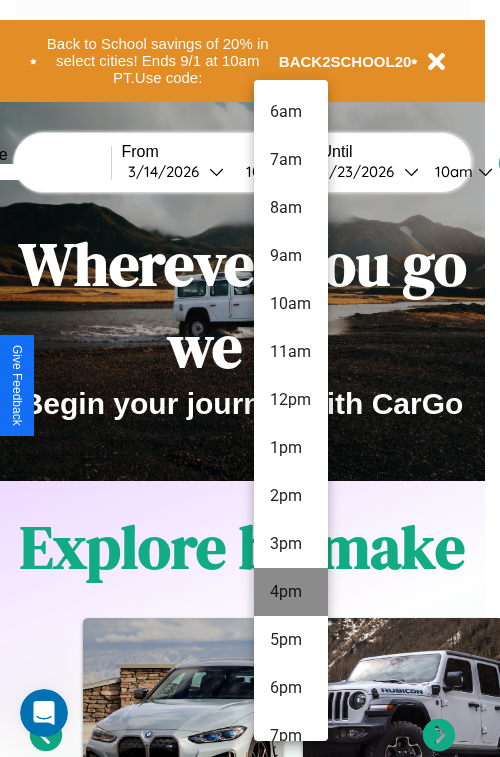 click on "4pm" at bounding box center (291, 592) 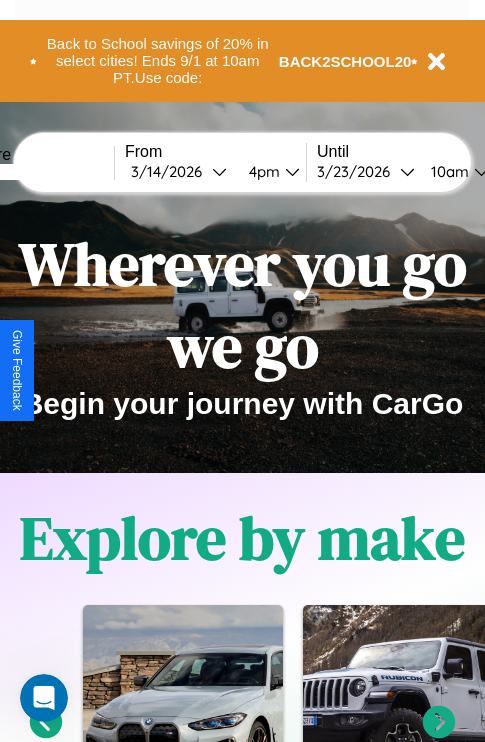 click on "10am" at bounding box center [447, 171] 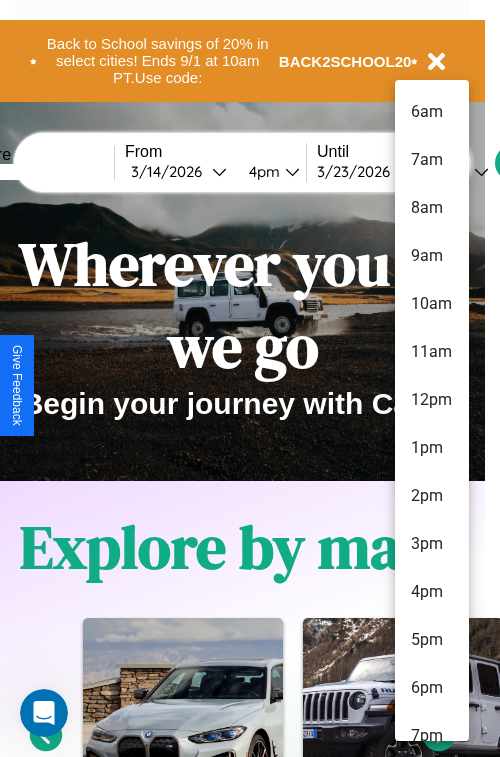 click on "6pm" at bounding box center (432, 688) 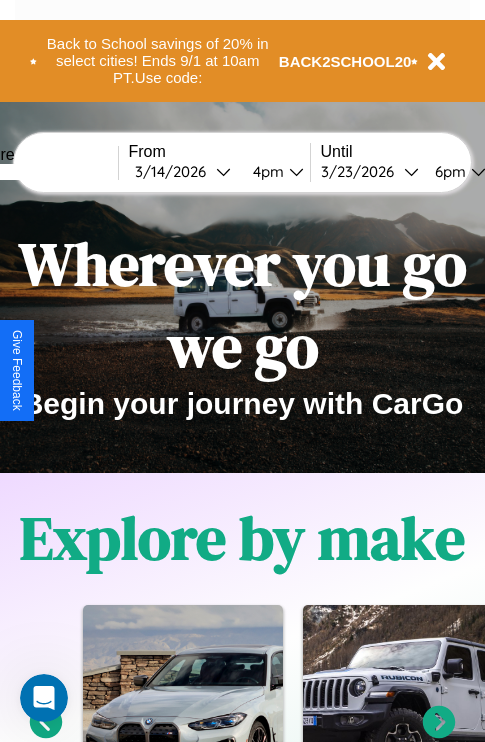 scroll, scrollTop: 0, scrollLeft: 68, axis: horizontal 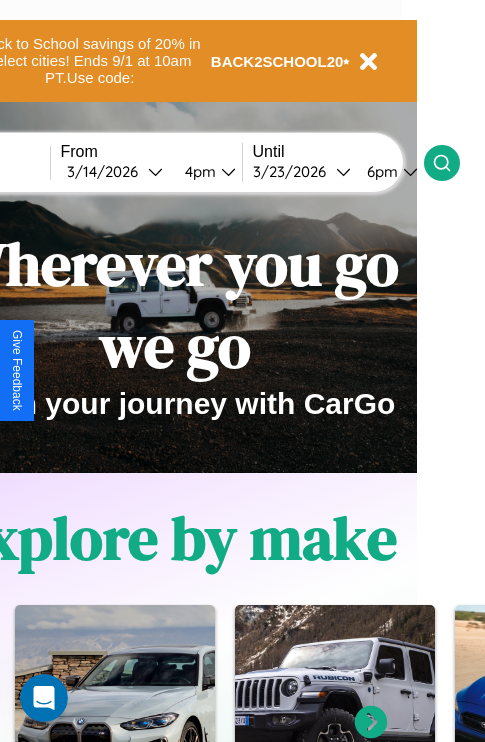 click 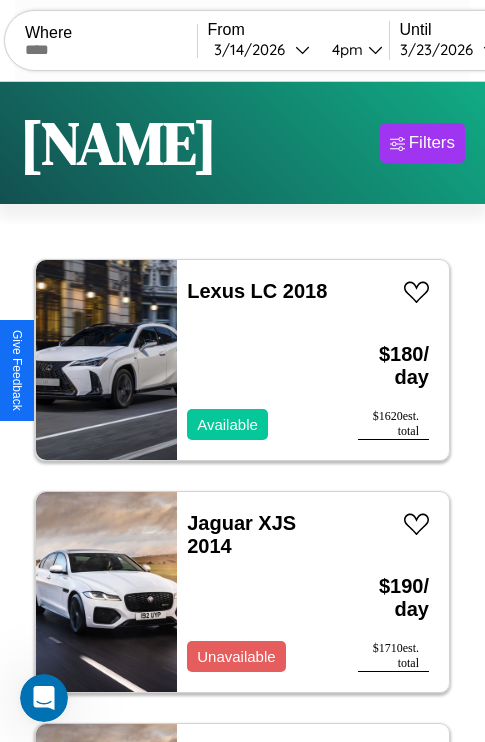 scroll, scrollTop: 66, scrollLeft: 0, axis: vertical 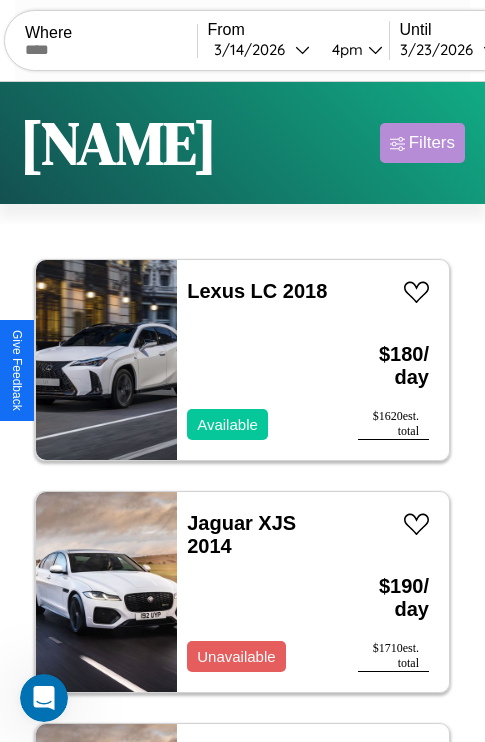 click on "Filters" at bounding box center (432, 143) 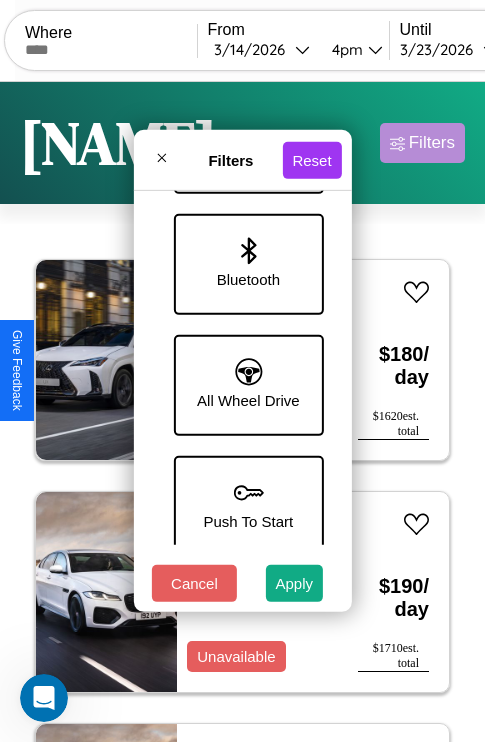 scroll, scrollTop: 1374, scrollLeft: 0, axis: vertical 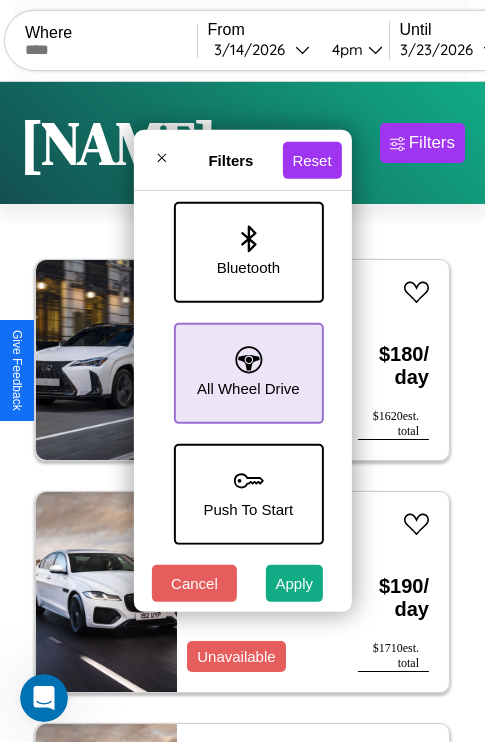 click 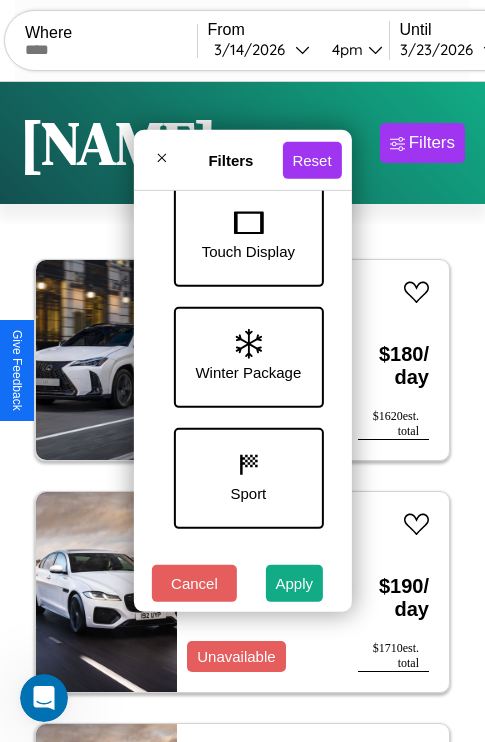 scroll, scrollTop: 651, scrollLeft: 0, axis: vertical 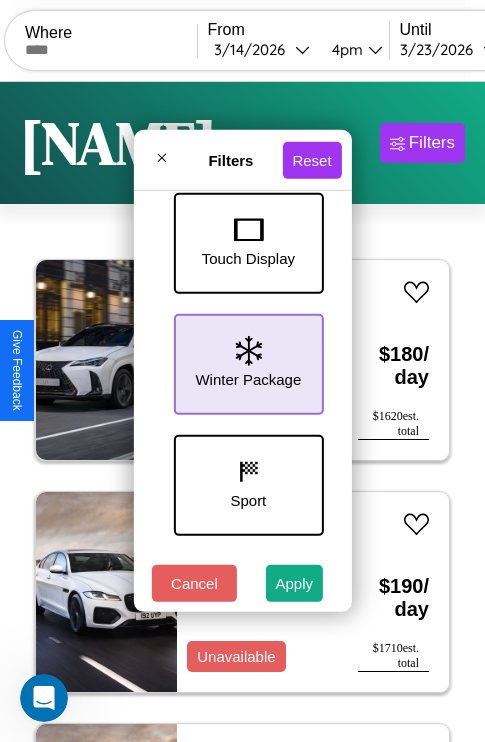 click 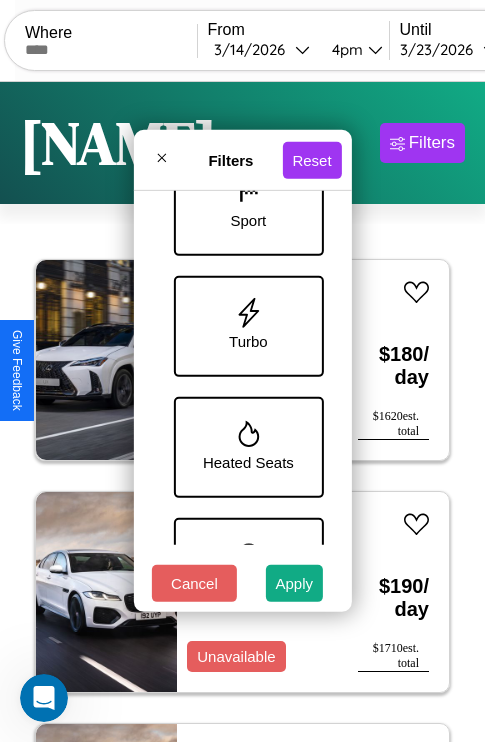 scroll, scrollTop: 1135, scrollLeft: 0, axis: vertical 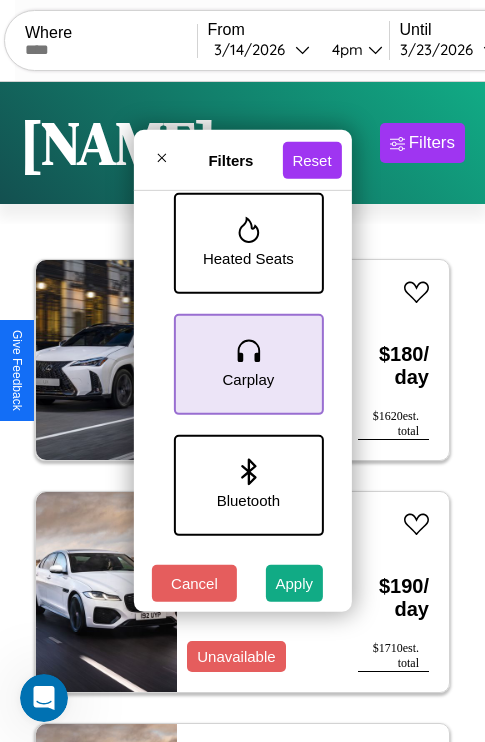 click 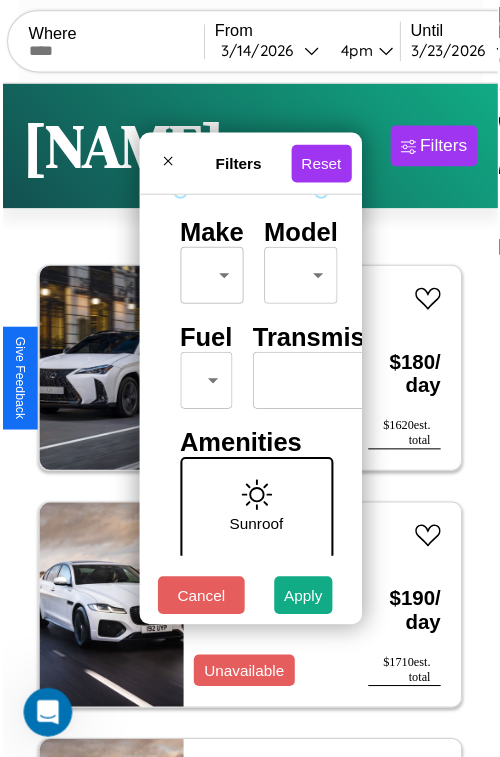 scroll, scrollTop: 59, scrollLeft: 0, axis: vertical 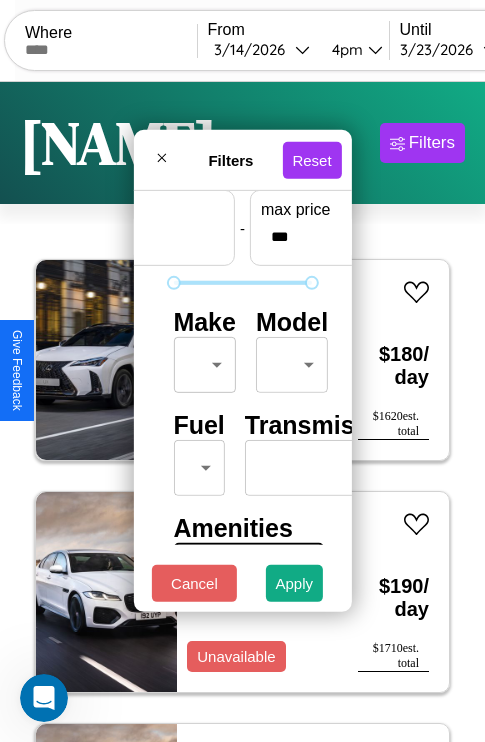 click on "CarGo Where From [DATE] [TIME] Until [DATE] [TIME] Become a Host Login Sign Up [NAME] Filters 135  cars in this area These cars can be picked up in this city. Lexus   LC   2018 Available $ 180  / day $ 1620  est. total Jaguar   XJS   2014 Unavailable $ 190  / day $ 1710  est. total Jaguar   S-Type   2017 Available $ 160  / day $ 1440  est. total Toyota   Corolla Cross   2019 Available $ 80  / day $ 720  est. total Mazda   RX-7   2024 Available $ 190  / day $ 1710  est. total Bentley   Bentayga   2022 Available $ 90  / day $ 810  est. total Audi   80   2020 Available $ 200  / day $ 1800  est. total Mercedes   AMG GT   2022 Unavailable $ 200  / day $ 1800  est. total Tesla   Semi   2019 Available $ 150  / day $ 1350  est. total Hummer   H2   2020 Available $ 180  / day $ 1620  est. total Dodge   Sprinter   2023 Unavailable $ 60  / day $ 540  est. total BMW   X6   2017 Available $ 190  / day $ 1710  est. total Hummer   H3   2021 Available $ 180  / day $ 1620  est. total GMC   Heavy Conventional   2016 $ $" at bounding box center [242, 412] 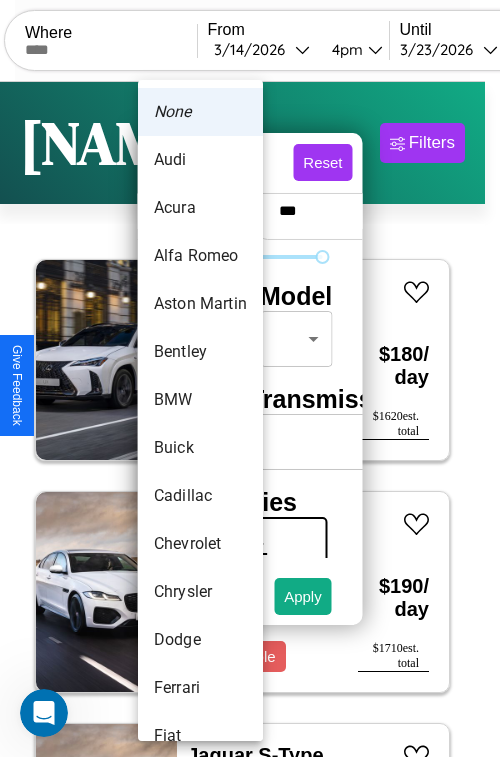 scroll, scrollTop: 614, scrollLeft: 0, axis: vertical 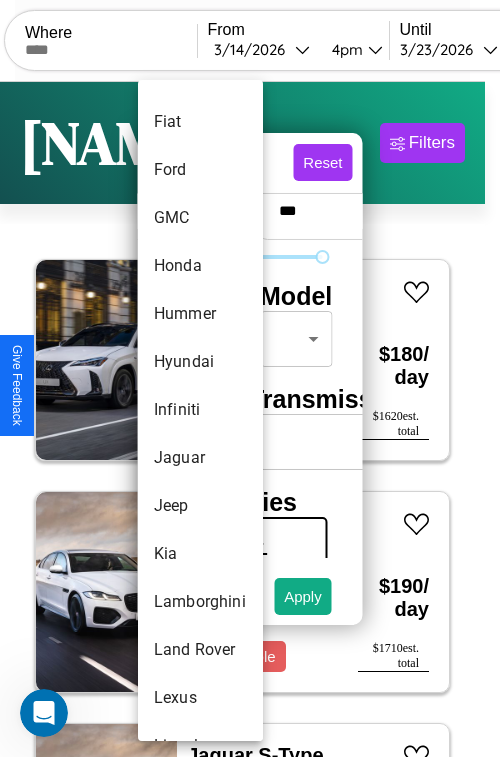 click on "Infiniti" at bounding box center [200, 410] 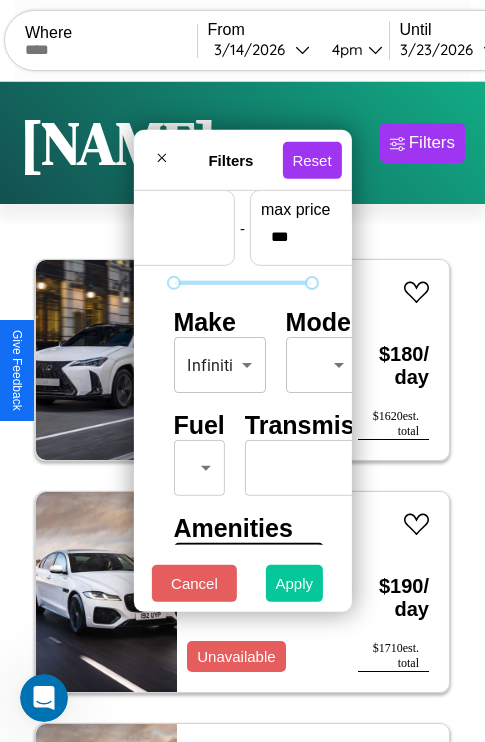 click on "Apply" at bounding box center [295, 583] 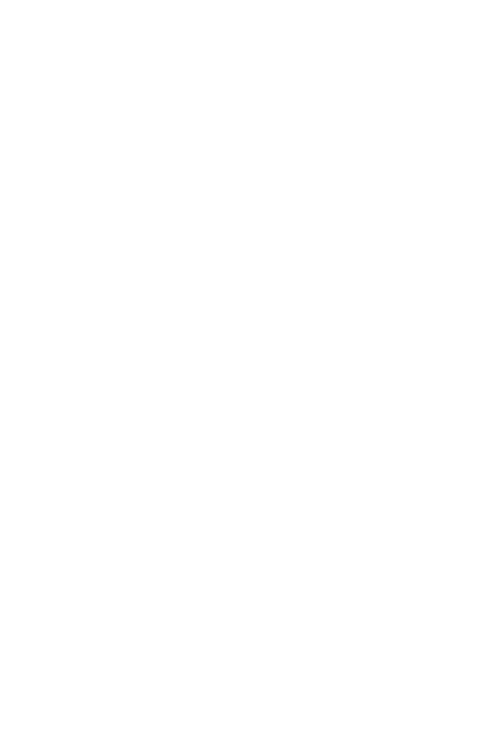 scroll, scrollTop: 0, scrollLeft: 0, axis: both 